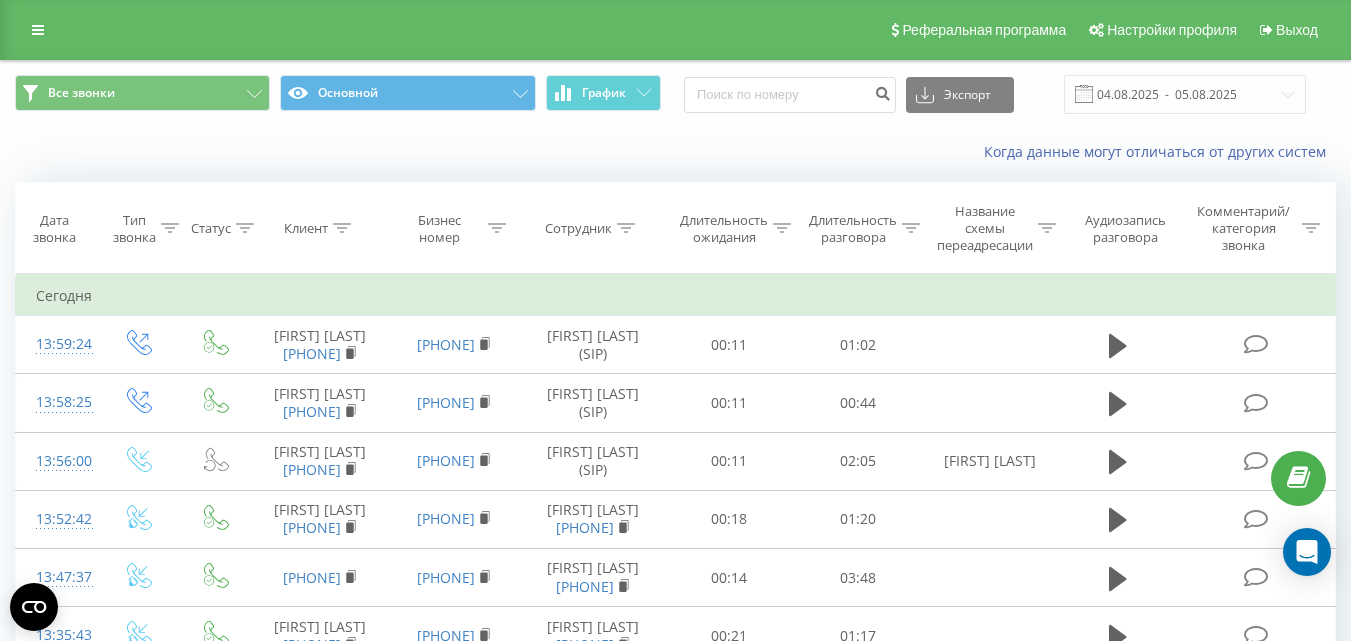 scroll, scrollTop: 200, scrollLeft: 0, axis: vertical 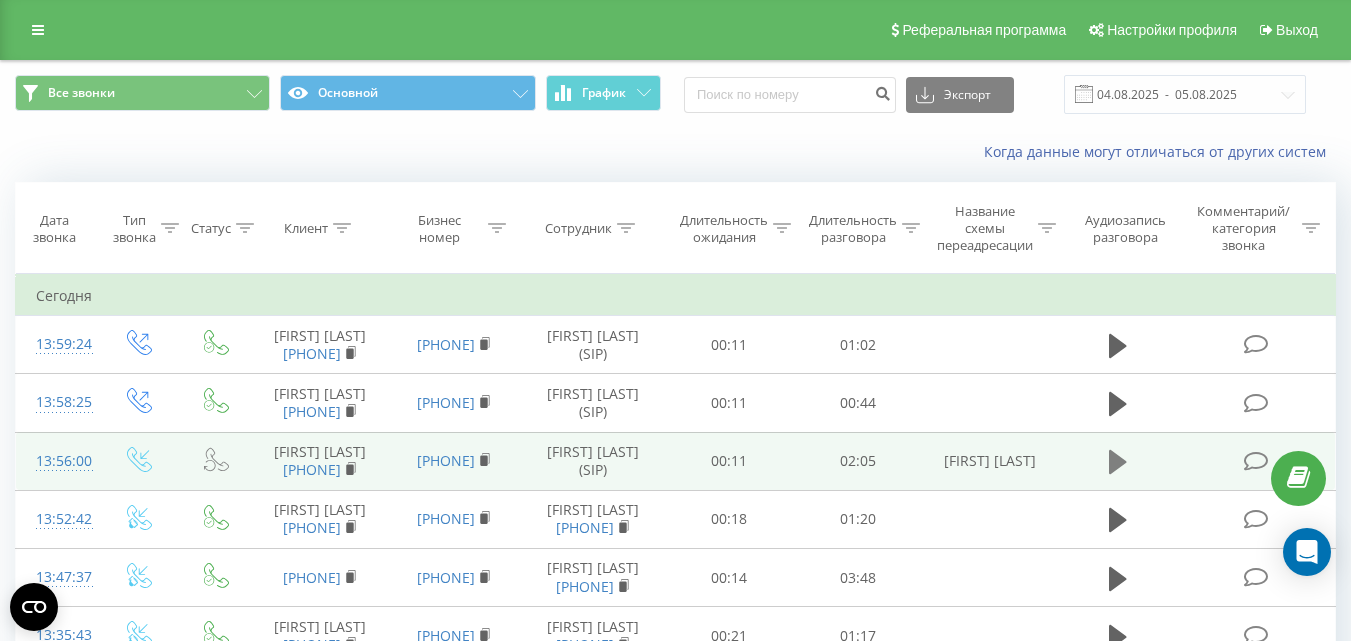 click 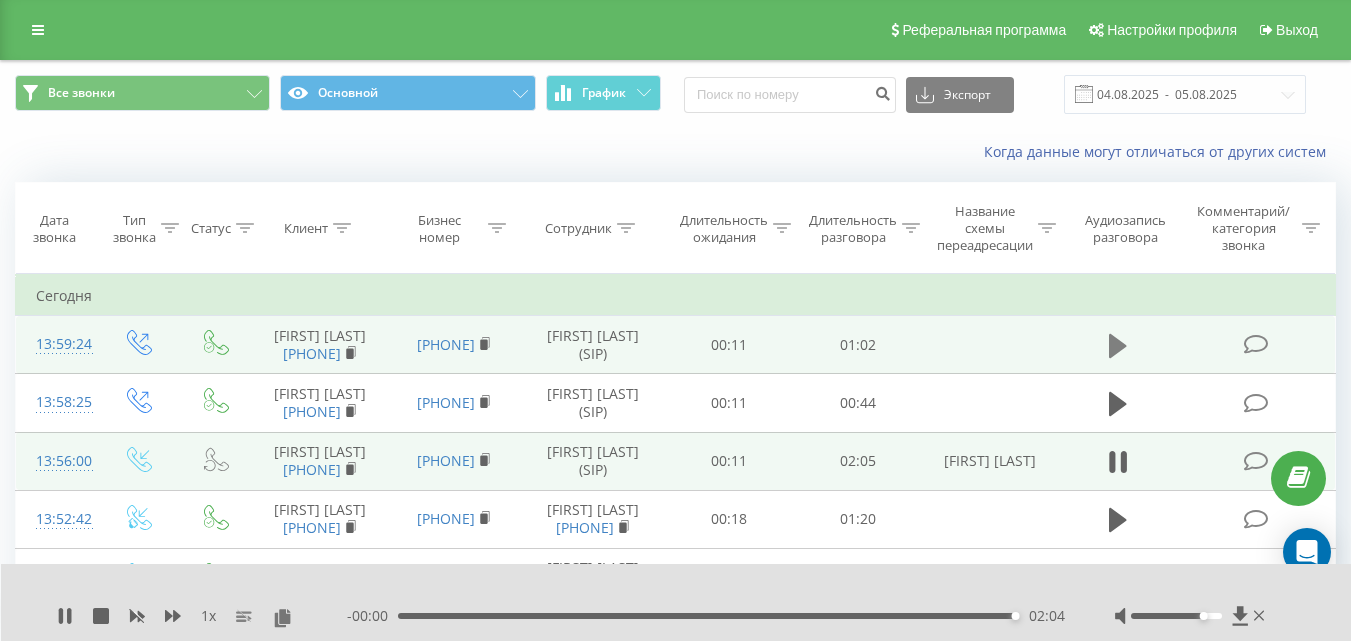 click 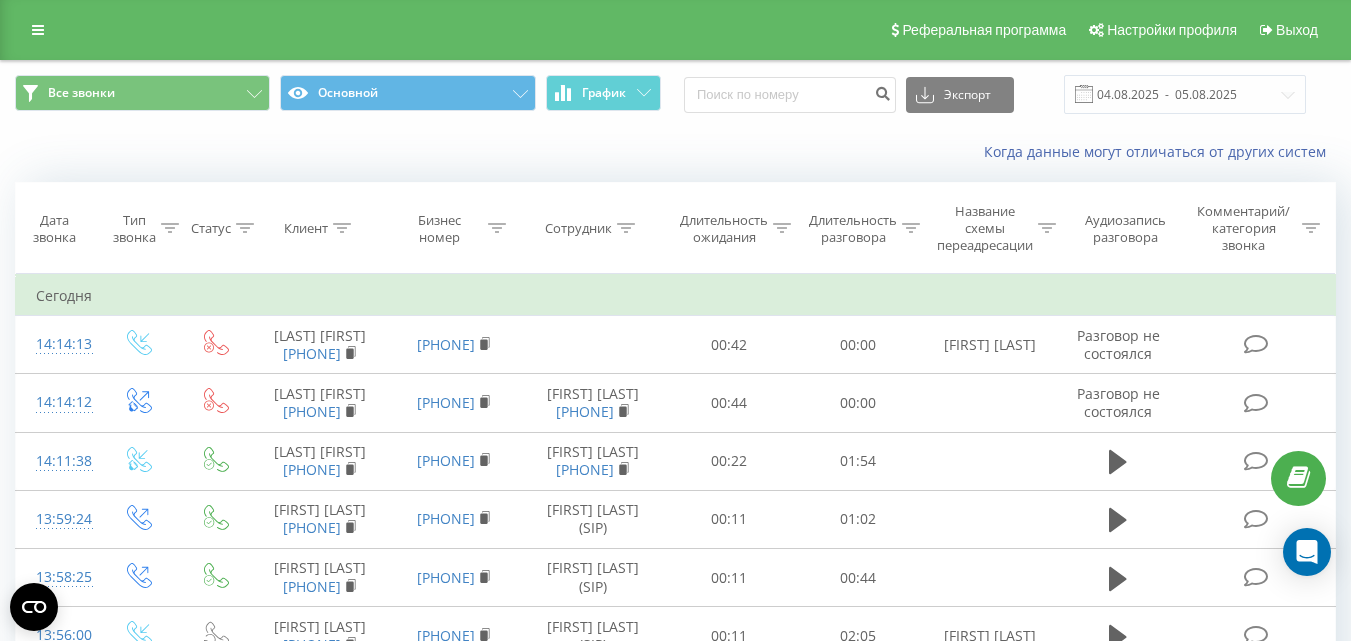 scroll, scrollTop: 0, scrollLeft: 0, axis: both 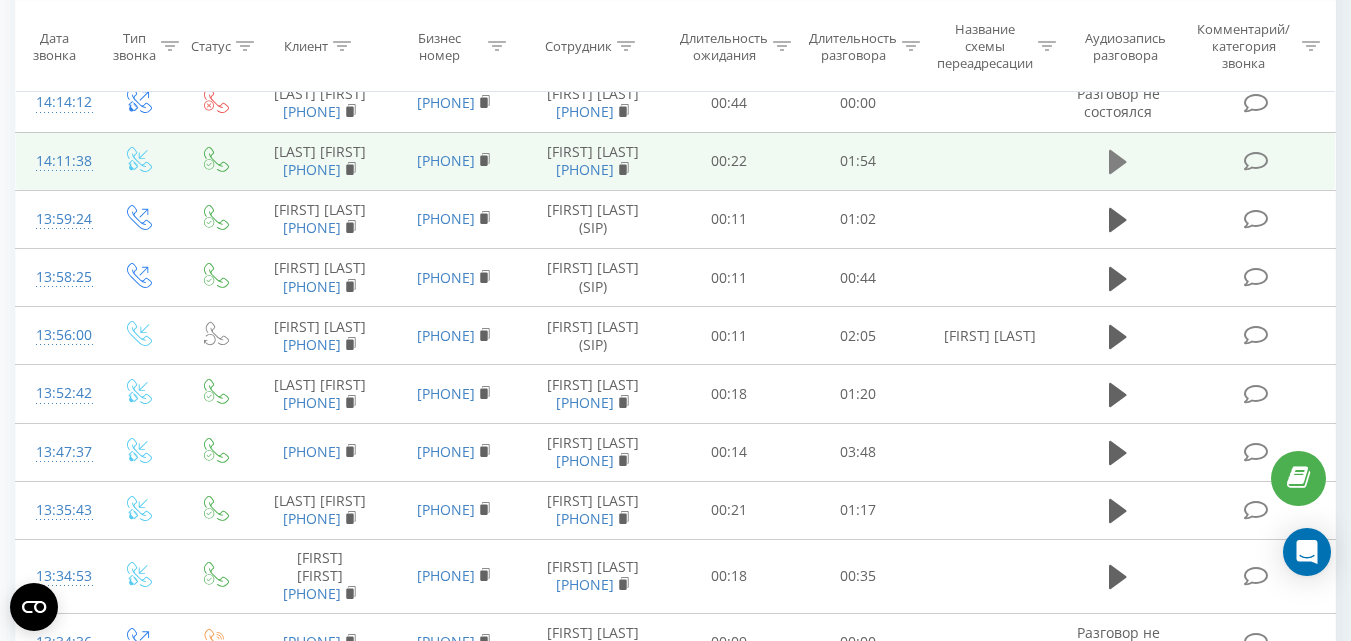 click 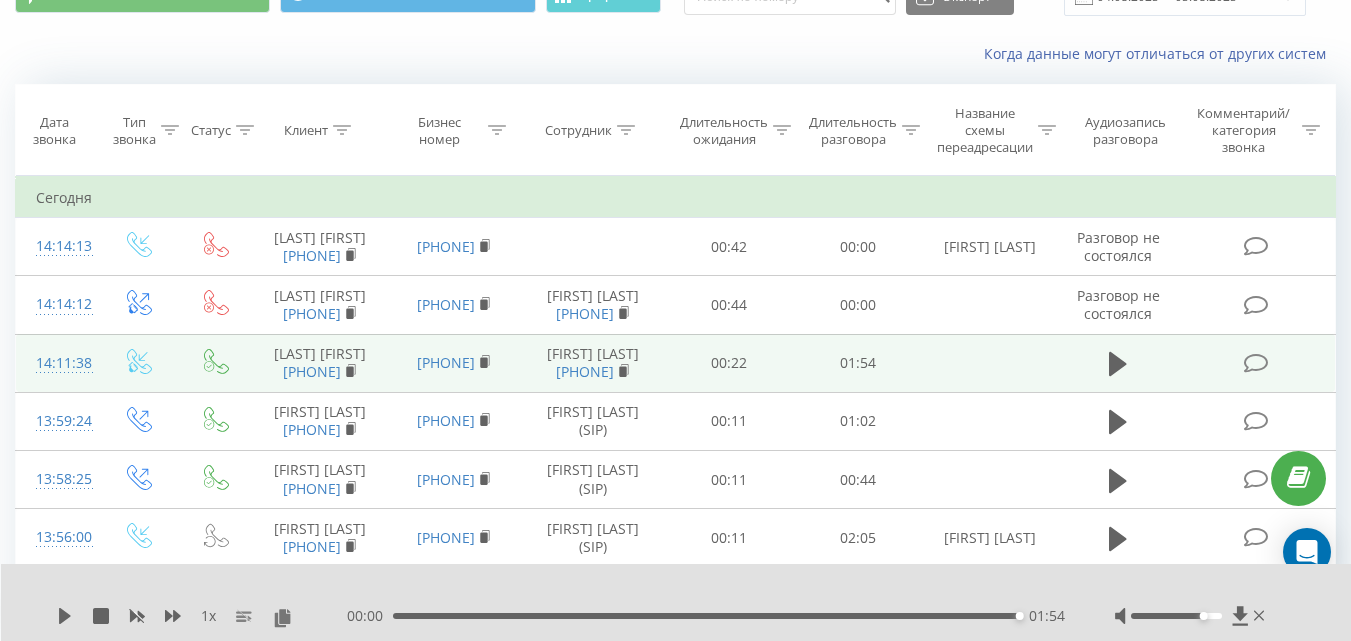 scroll, scrollTop: 0, scrollLeft: 0, axis: both 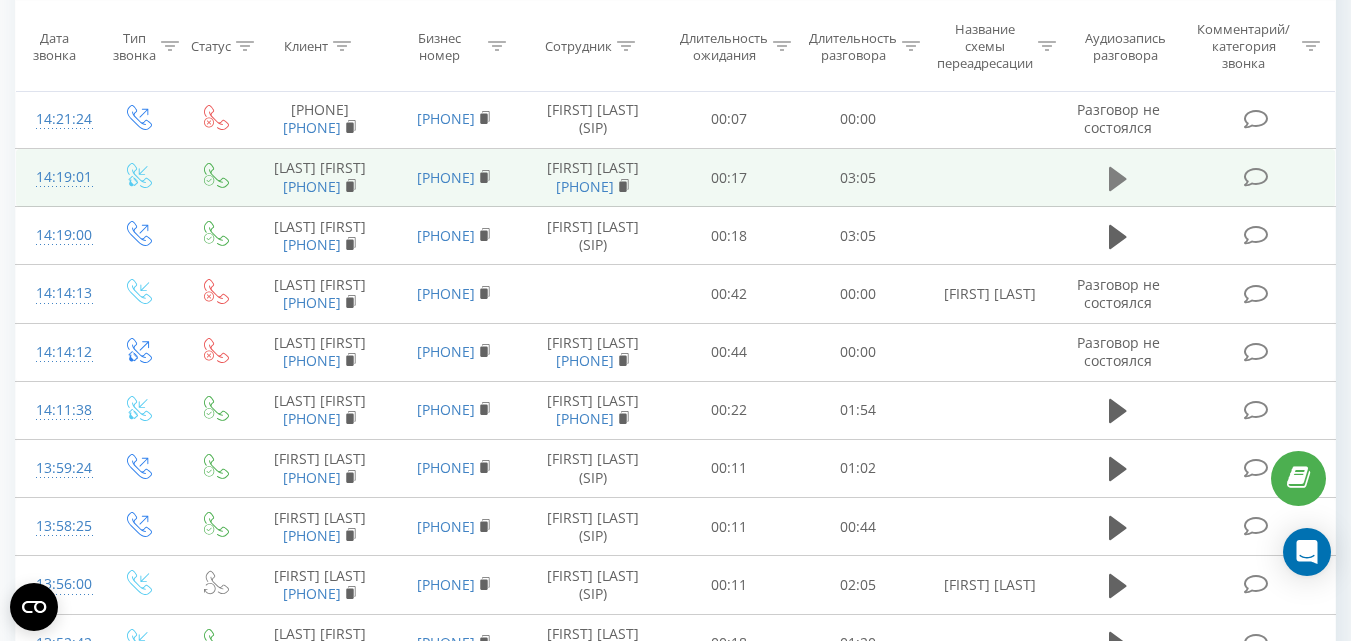 click 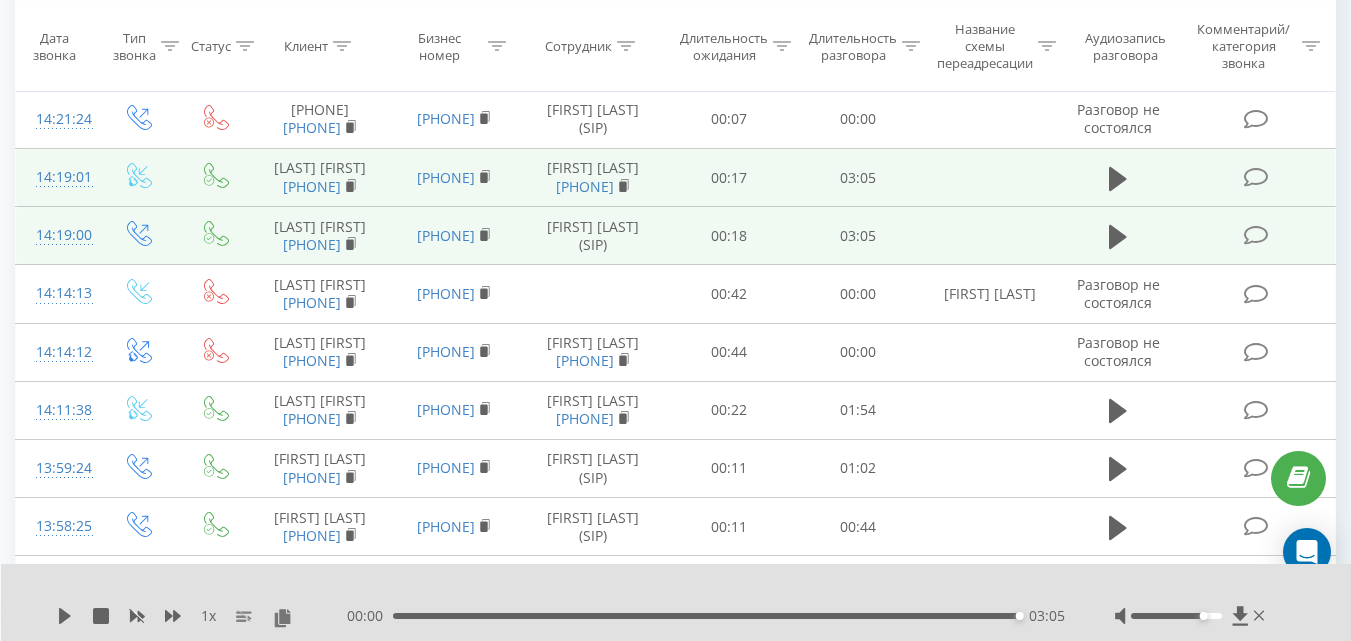 scroll, scrollTop: 200, scrollLeft: 0, axis: vertical 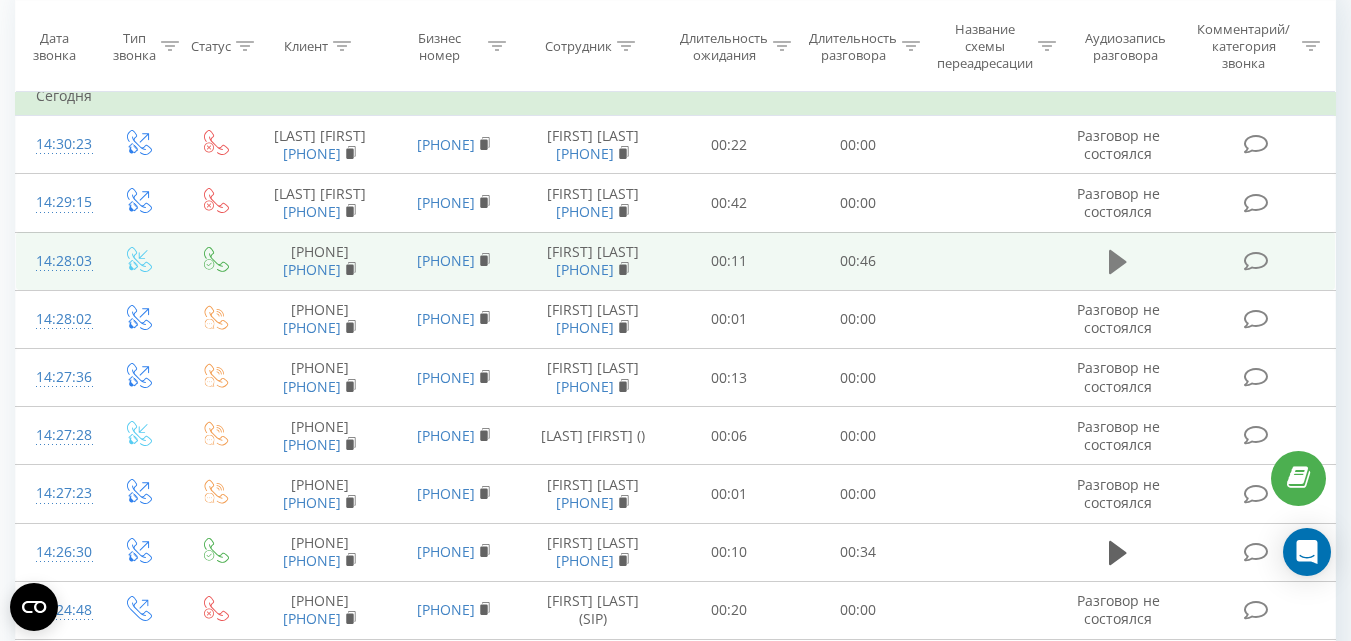 click 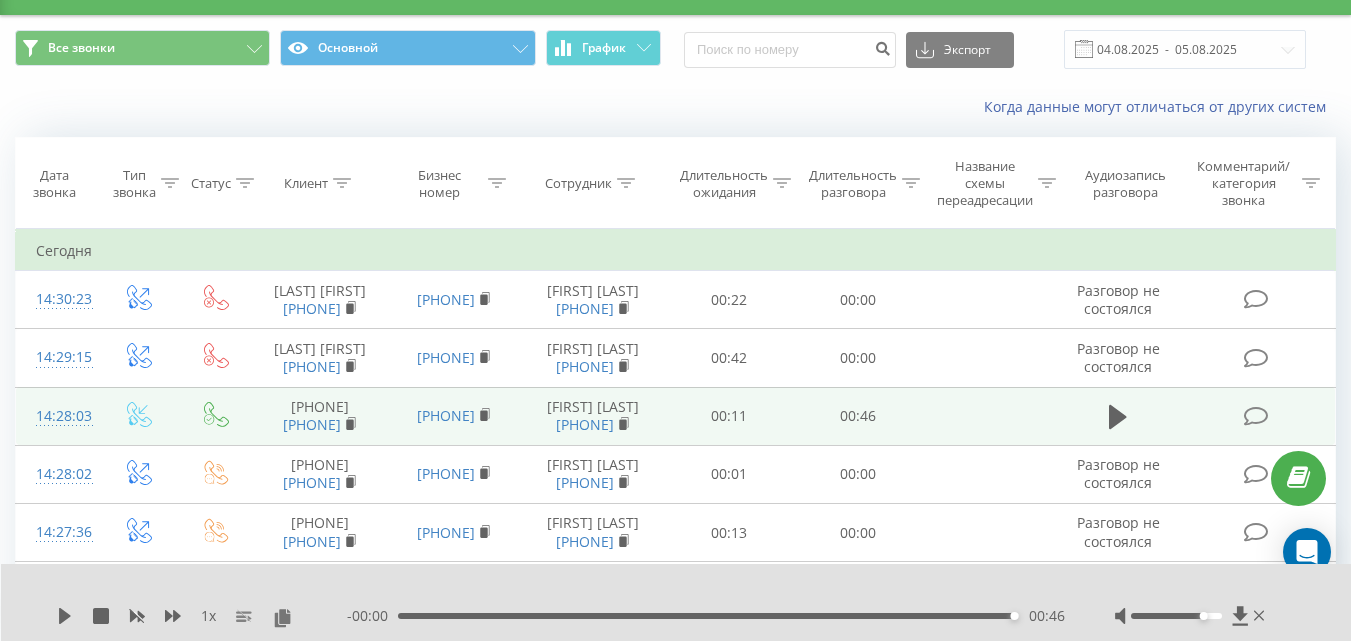 scroll, scrollTop: 0, scrollLeft: 0, axis: both 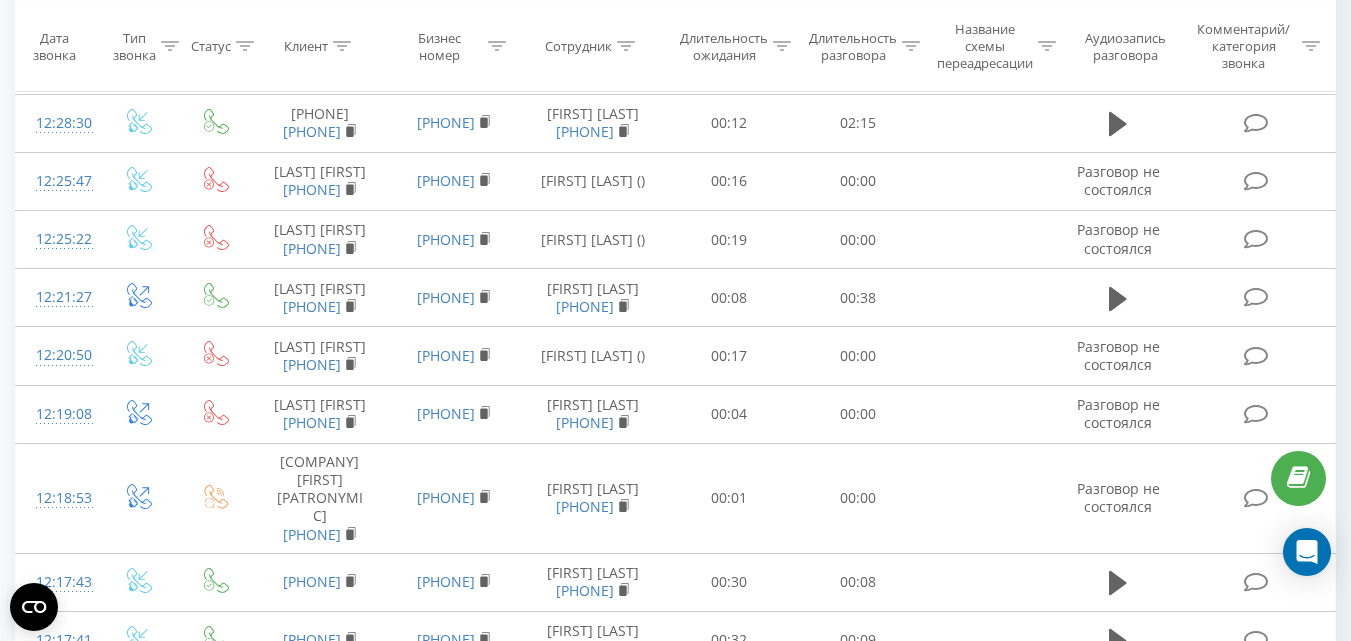 click 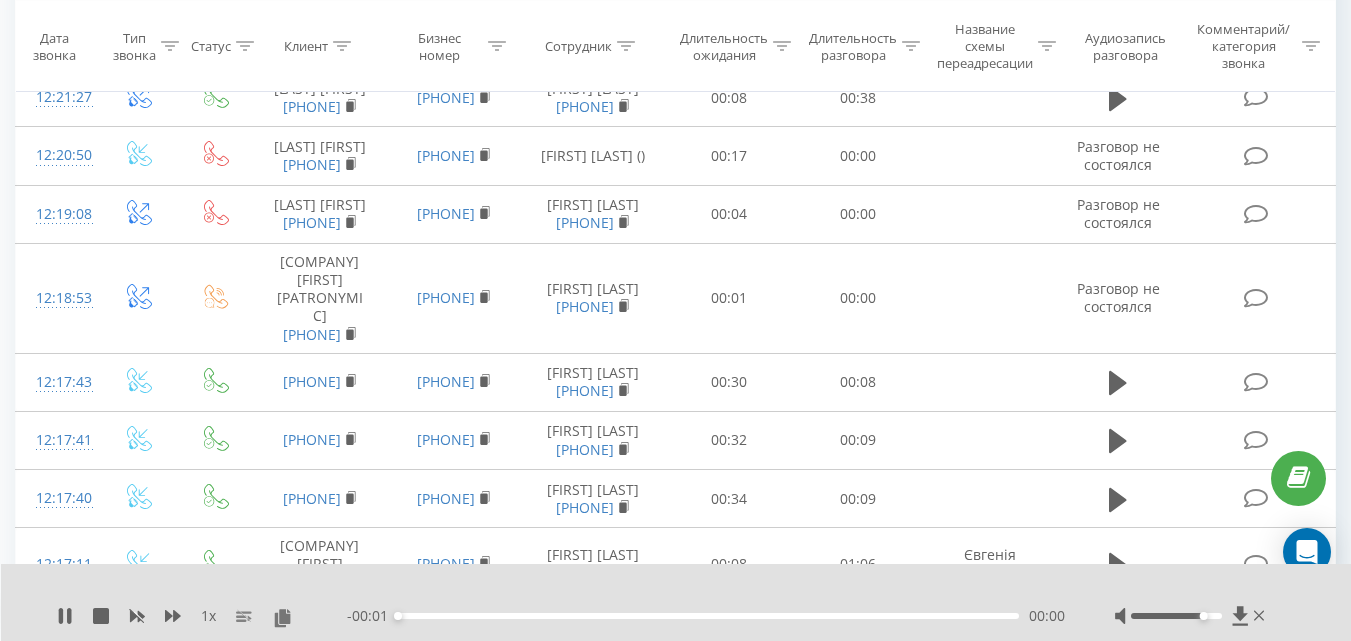 scroll, scrollTop: 2700, scrollLeft: 0, axis: vertical 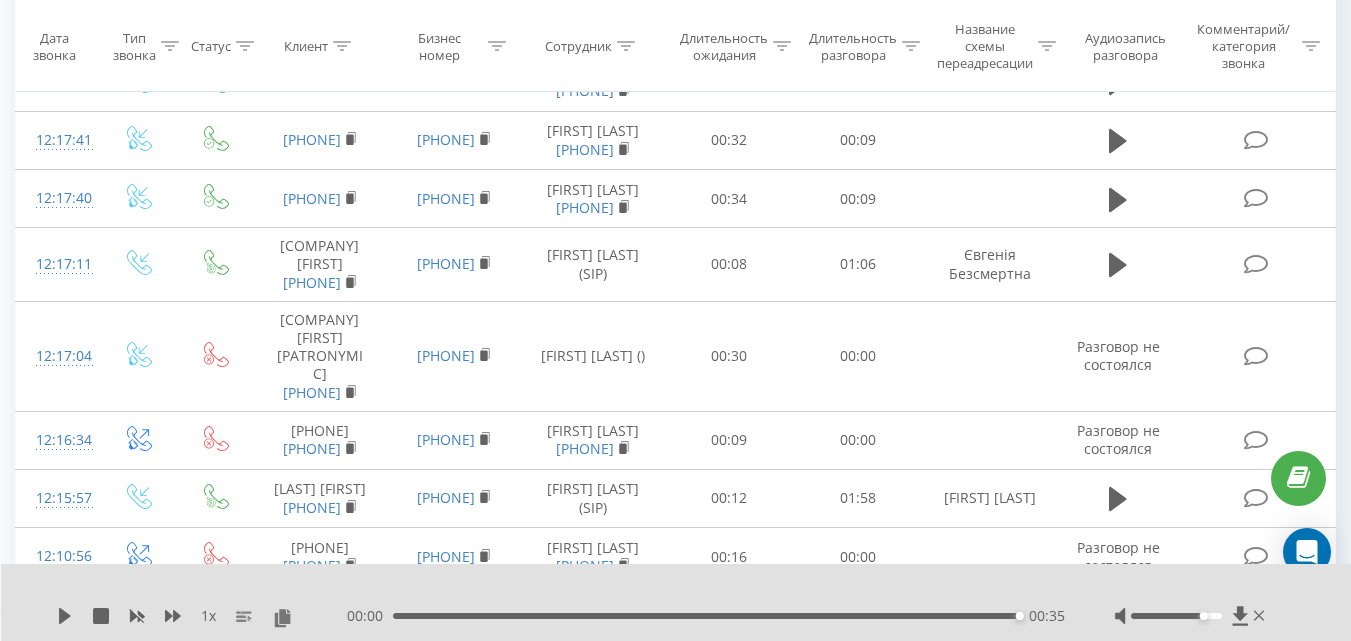 click at bounding box center [1192, 616] 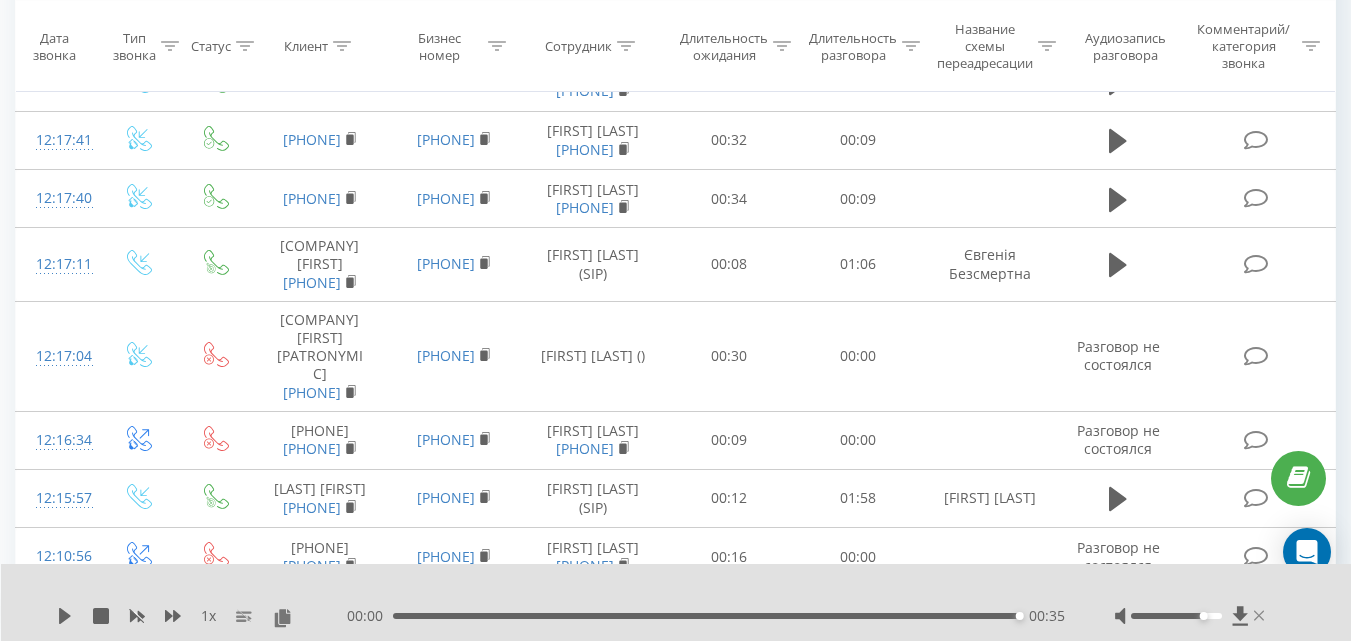 click 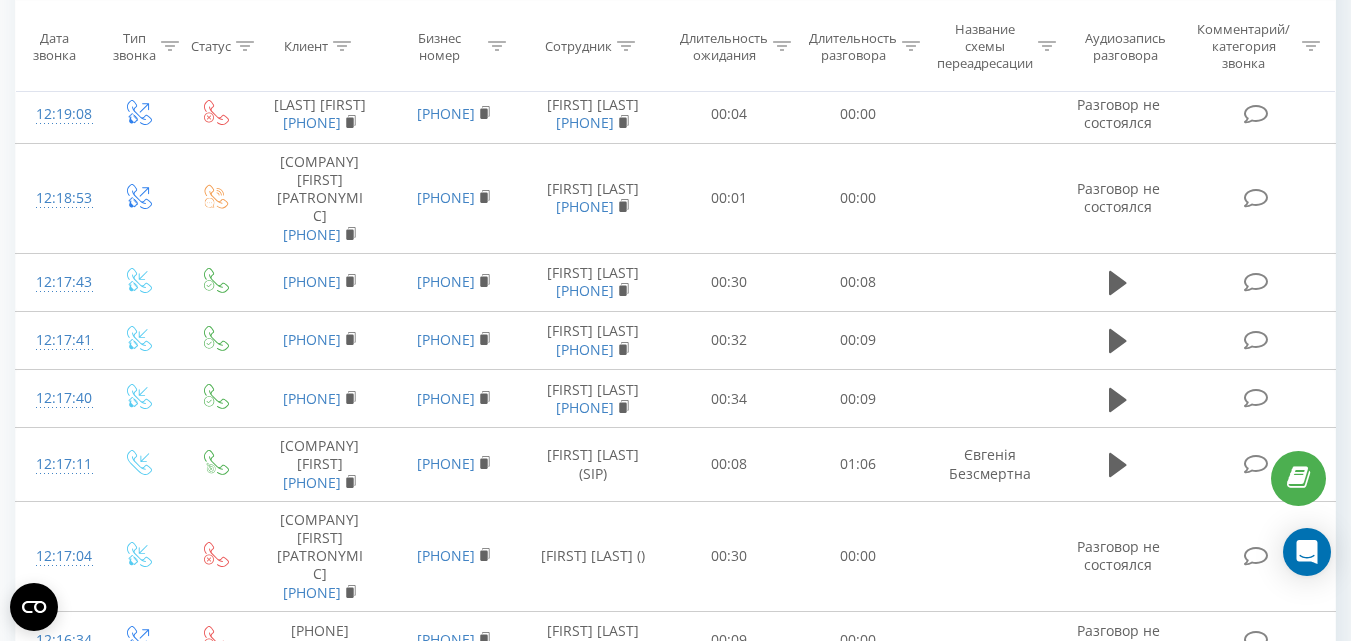 scroll, scrollTop: 2400, scrollLeft: 0, axis: vertical 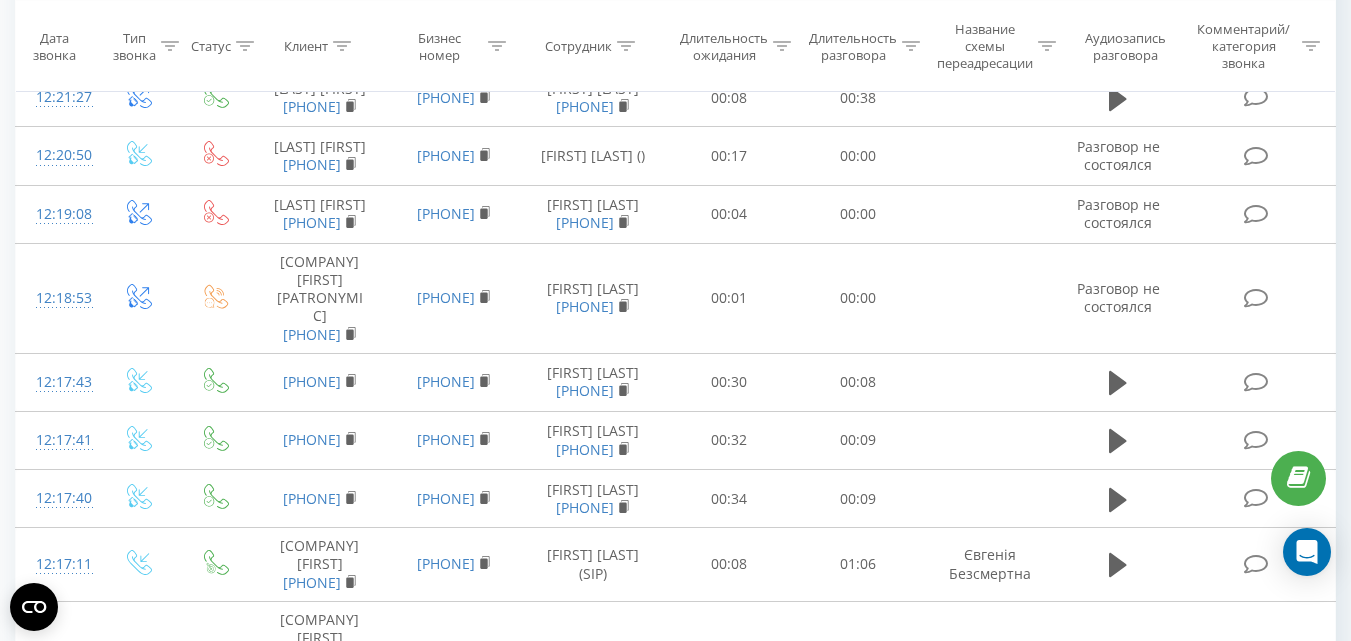click 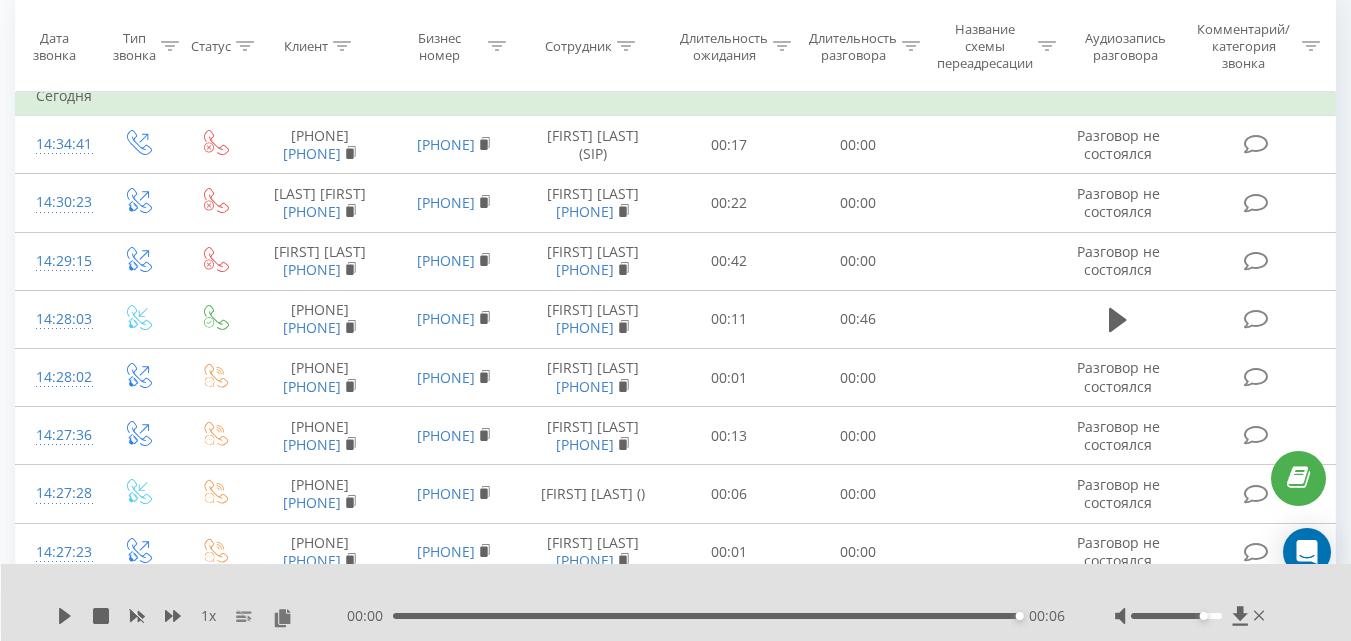 scroll, scrollTop: 0, scrollLeft: 0, axis: both 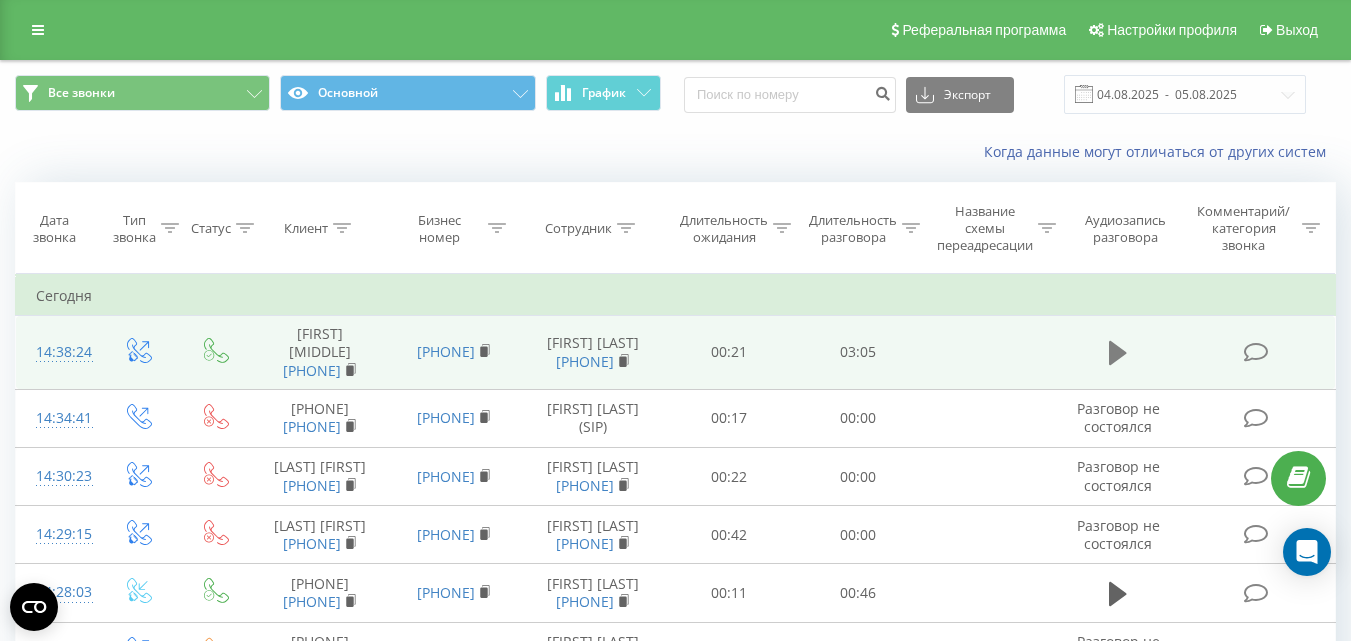 click at bounding box center (1118, 353) 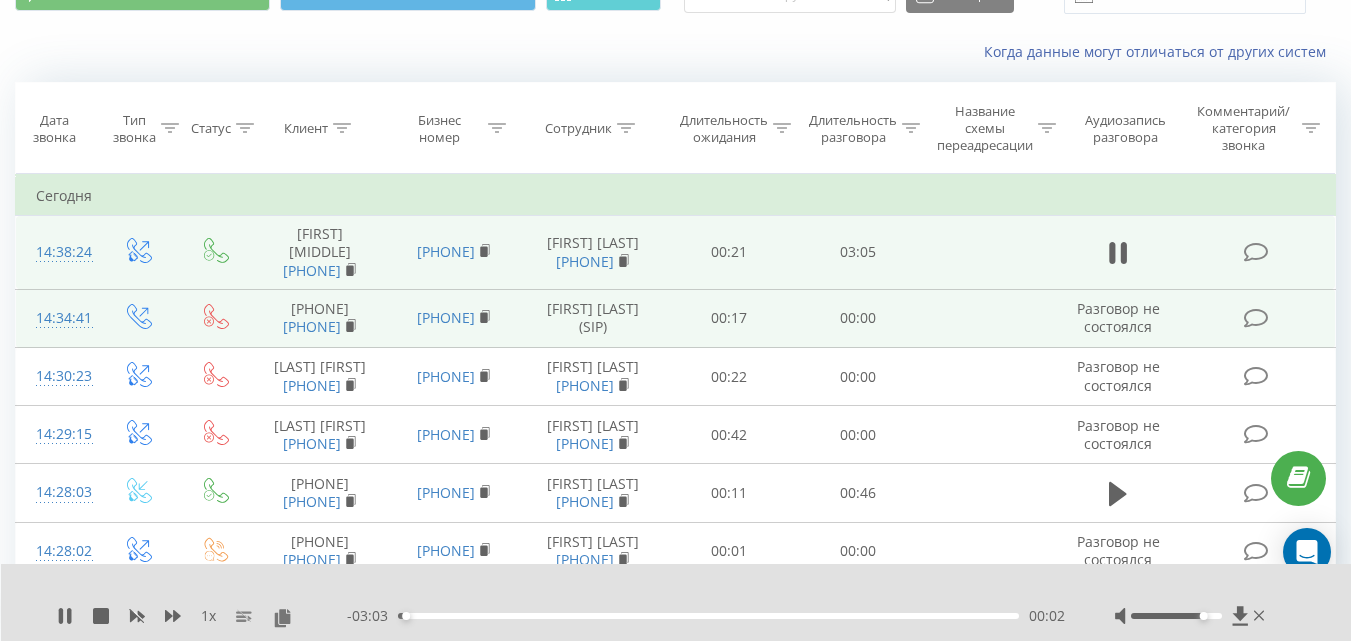 scroll, scrollTop: 0, scrollLeft: 0, axis: both 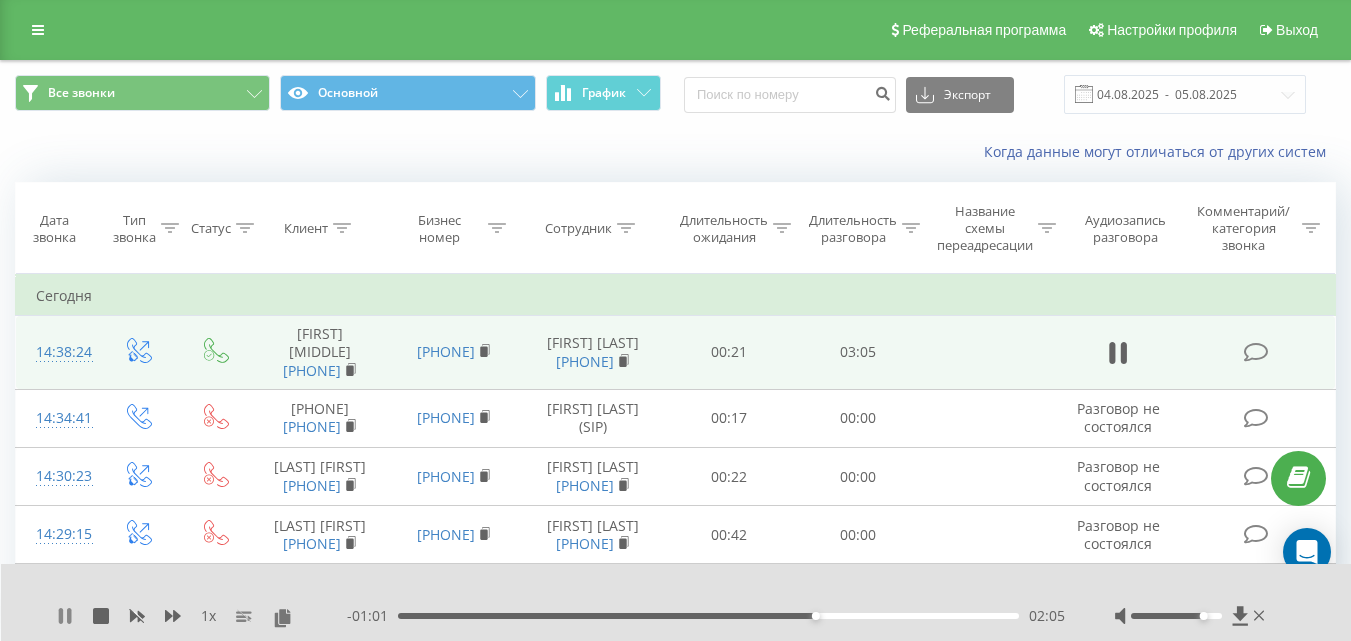 click 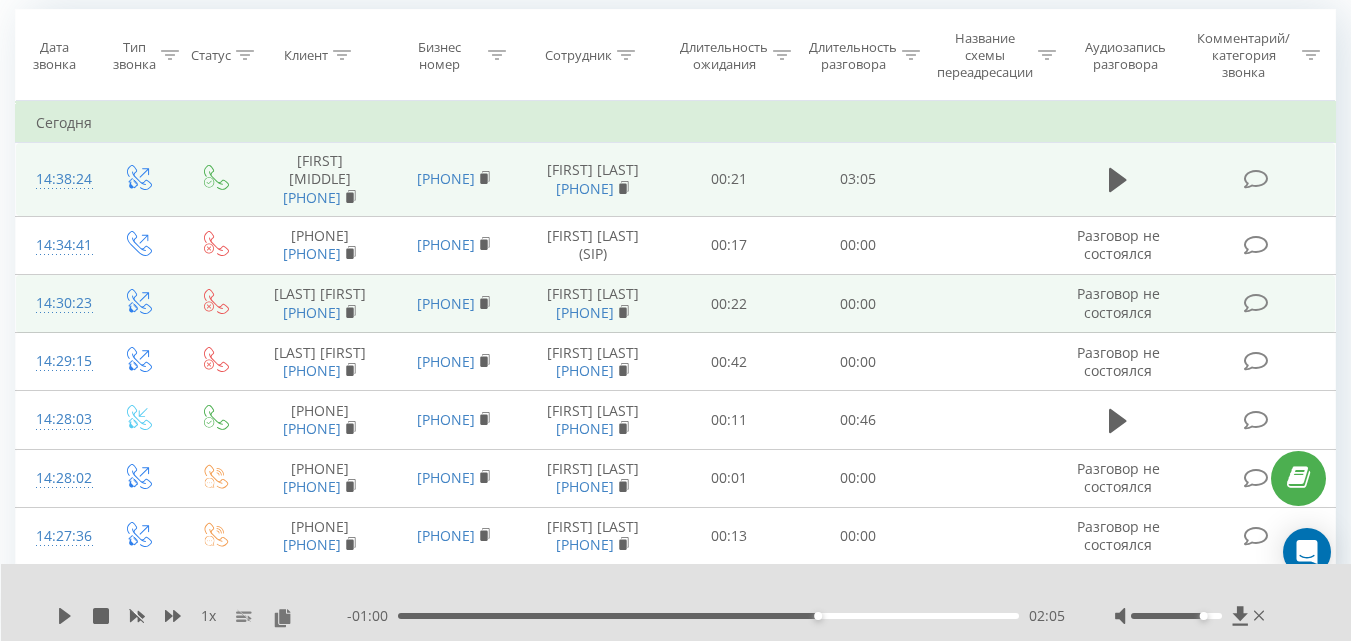 scroll, scrollTop: 200, scrollLeft: 0, axis: vertical 